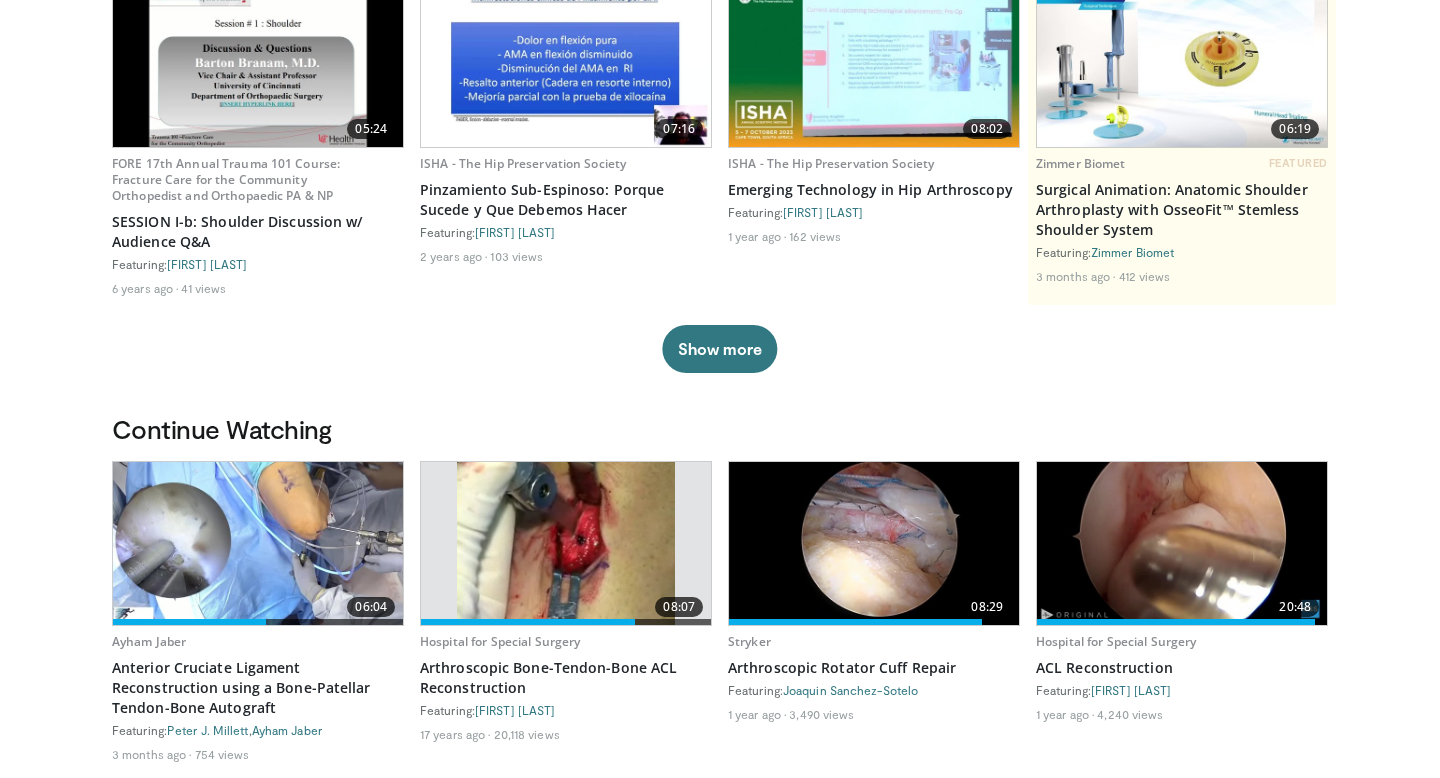 scroll, scrollTop: 221, scrollLeft: 0, axis: vertical 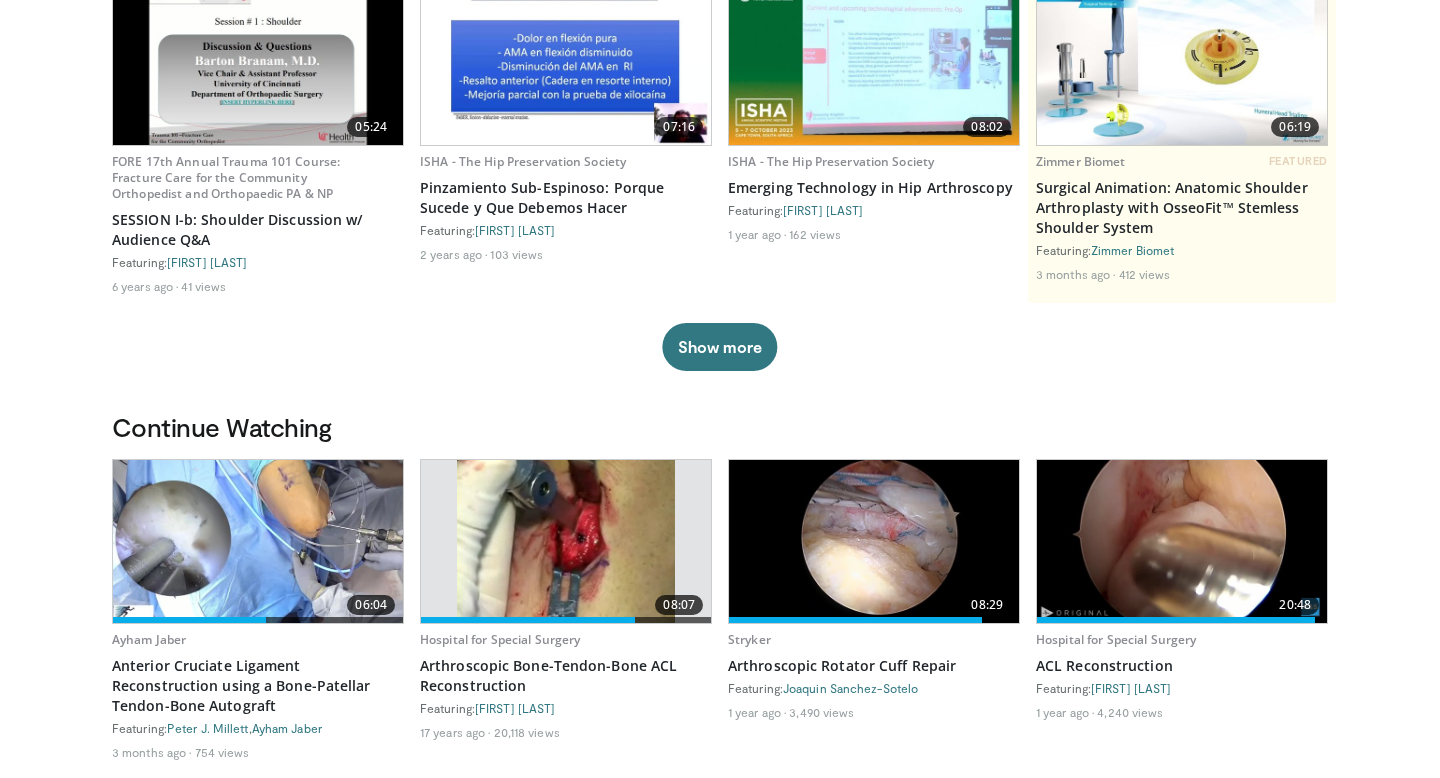 click at bounding box center (258, 541) 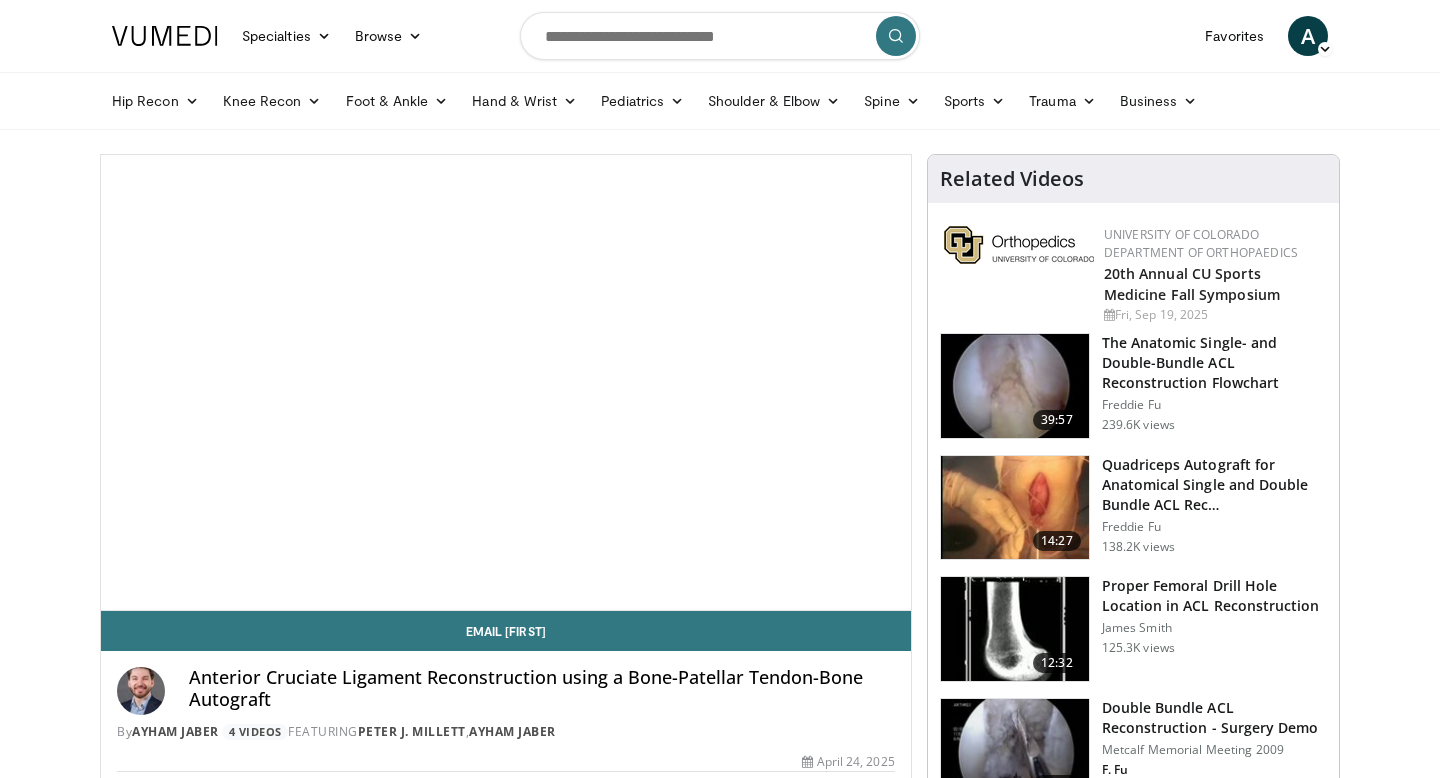 scroll, scrollTop: 0, scrollLeft: 0, axis: both 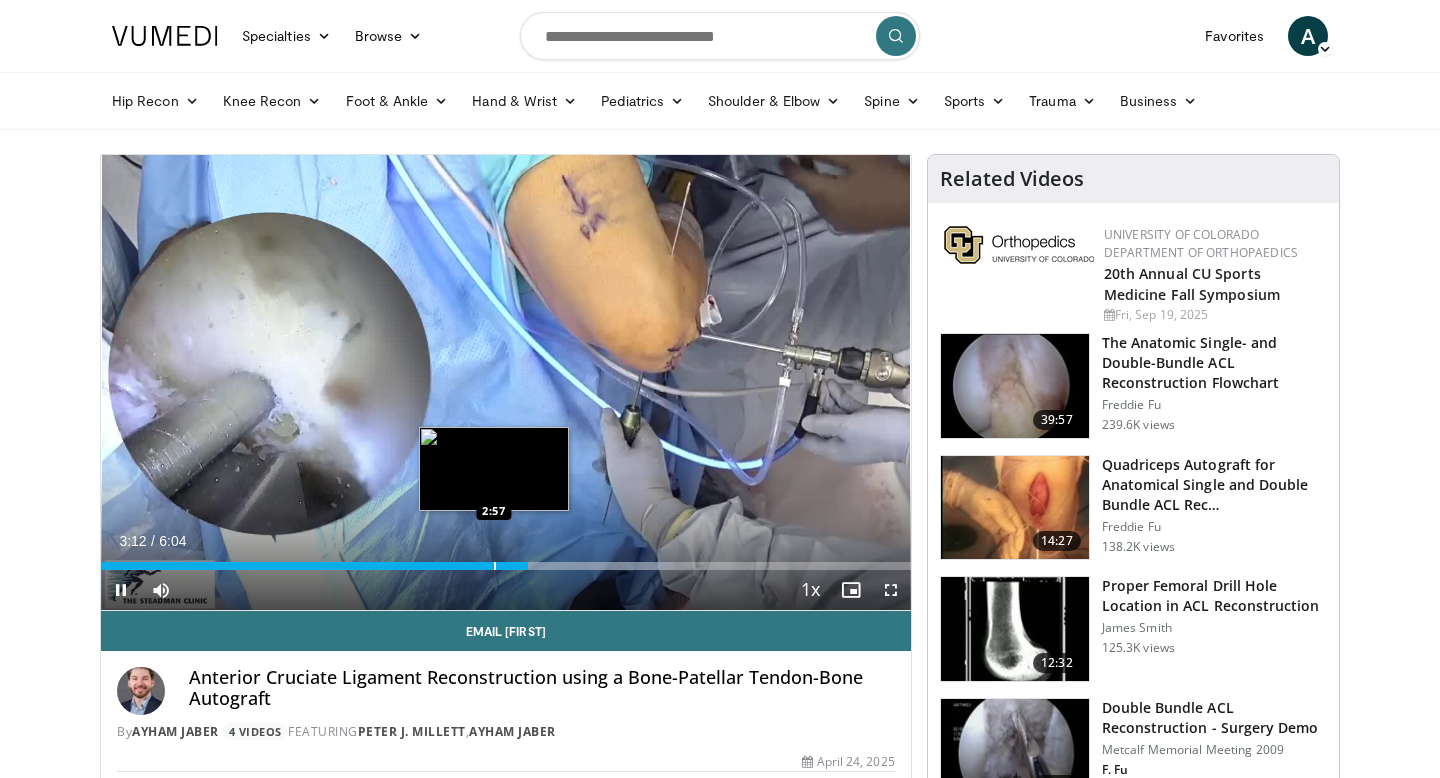 click on "Loaded :  70.68% 3:12 2:57" at bounding box center (506, 566) 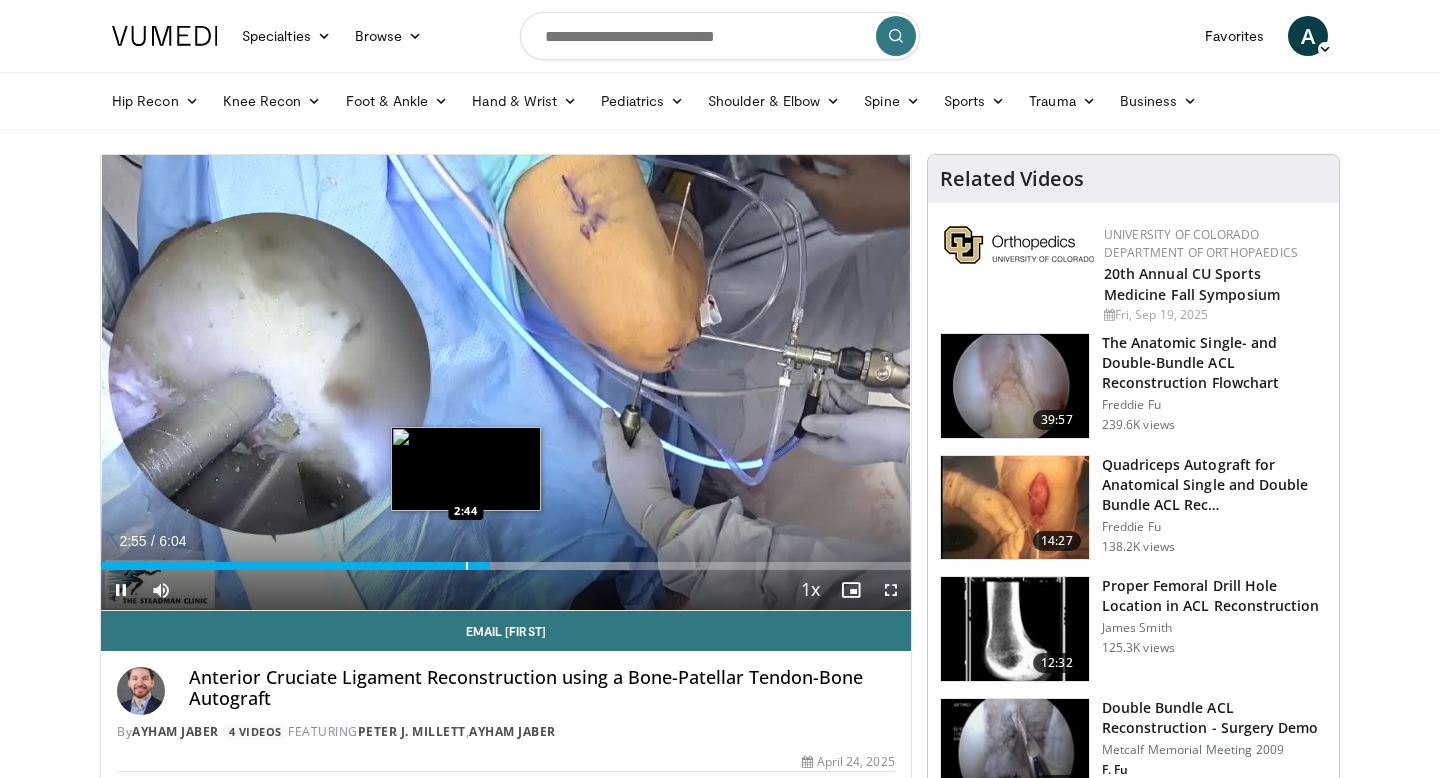 click at bounding box center [467, 566] 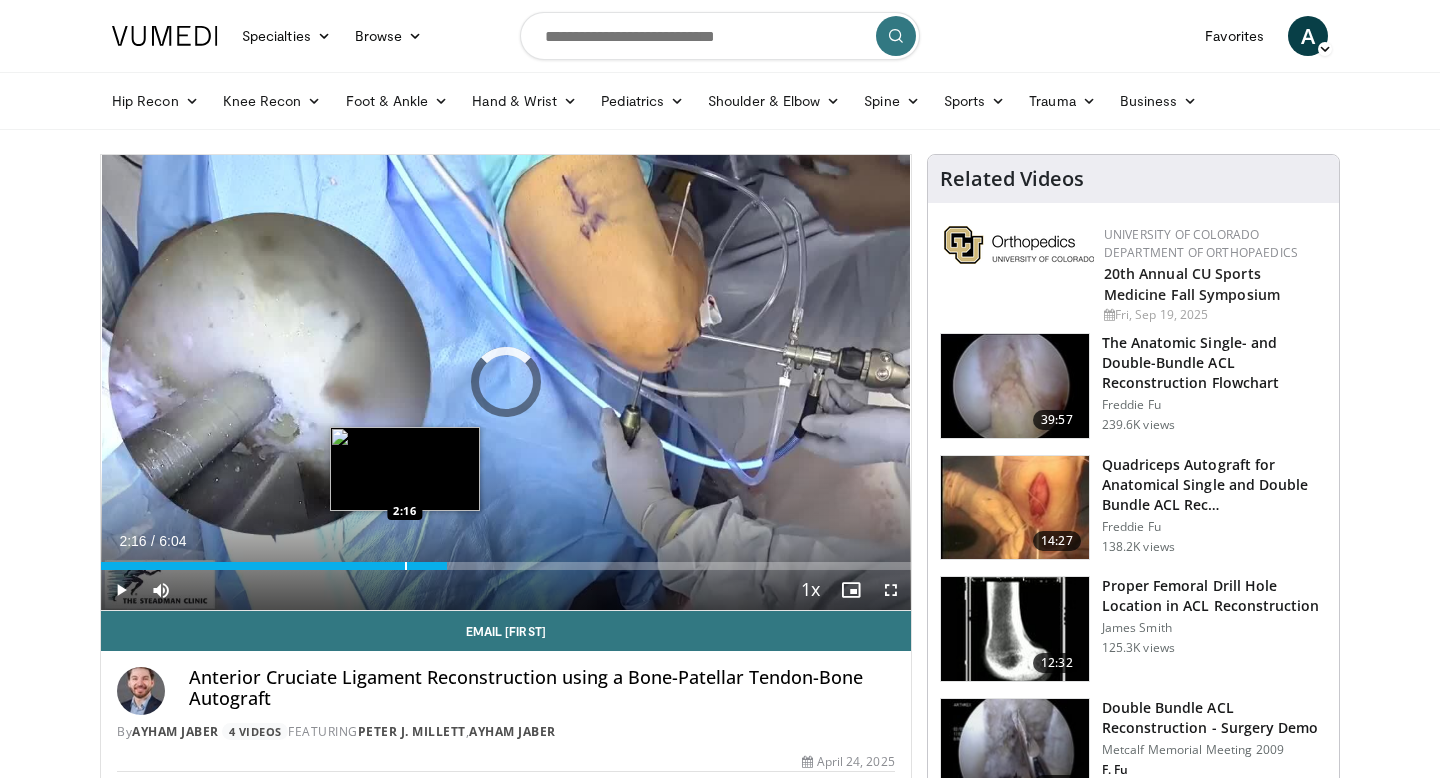 click on "Loaded :  0.00% 2:35 2:16" at bounding box center [506, 560] 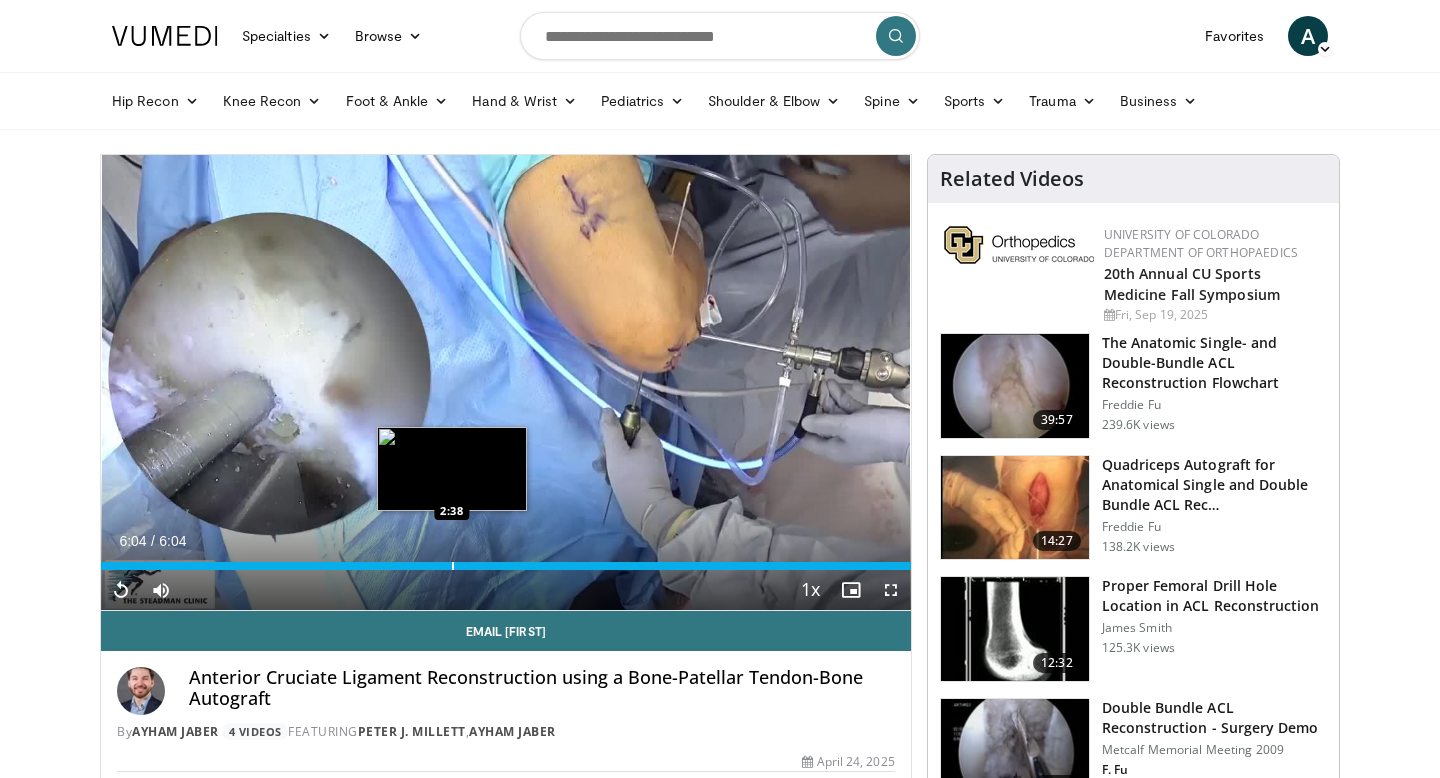 click at bounding box center (453, 566) 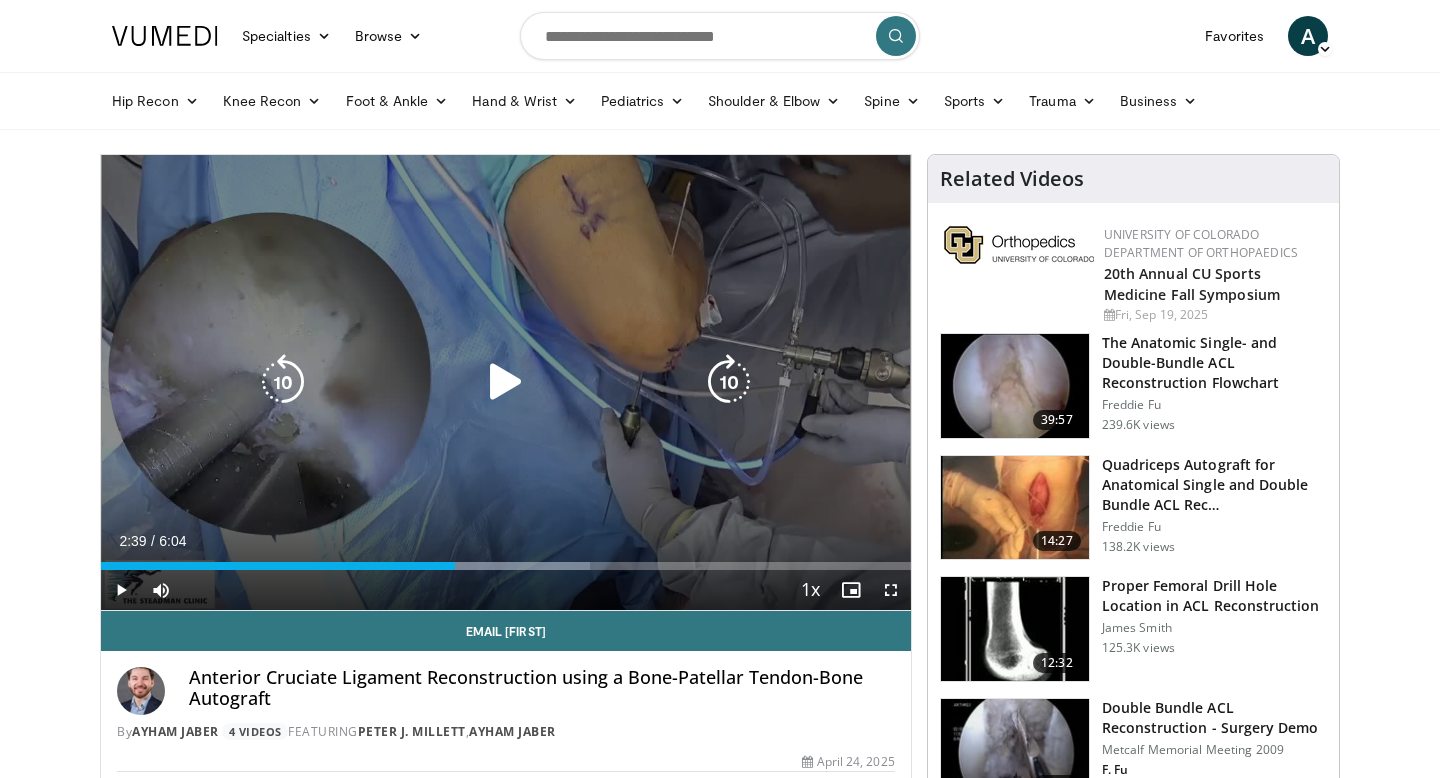 click on "10 seconds
Tap to unmute" at bounding box center [506, 382] 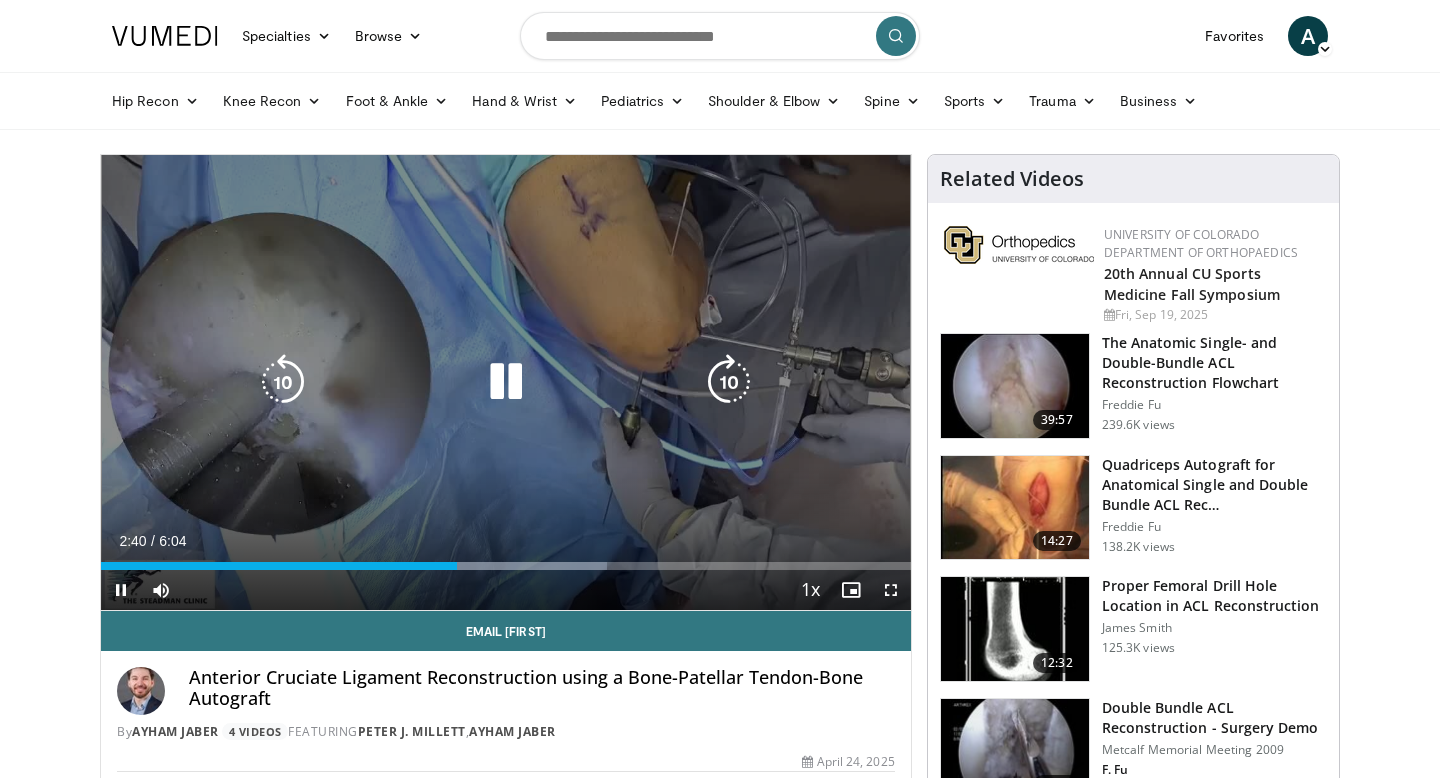 click on "10 seconds
Tap to unmute" at bounding box center [506, 382] 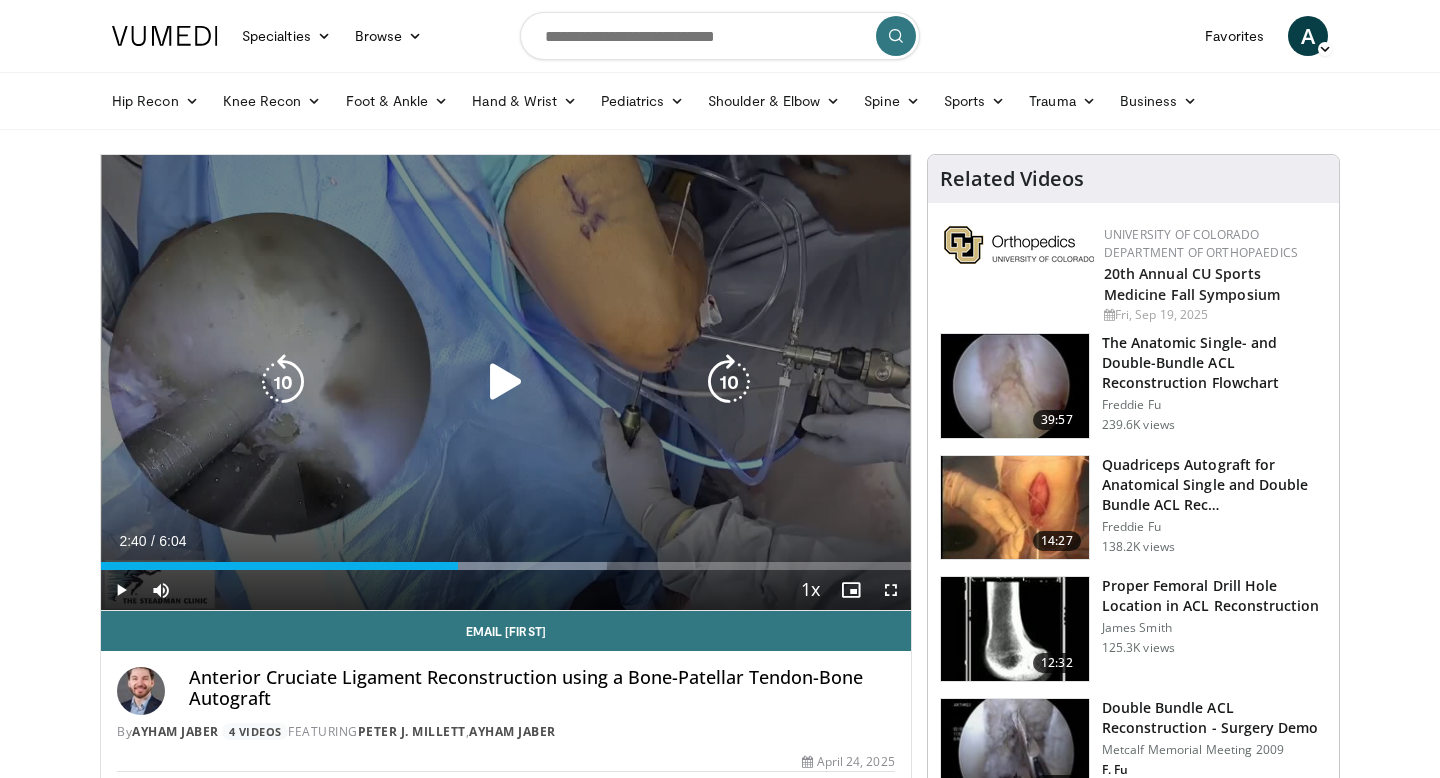 click at bounding box center (506, 382) 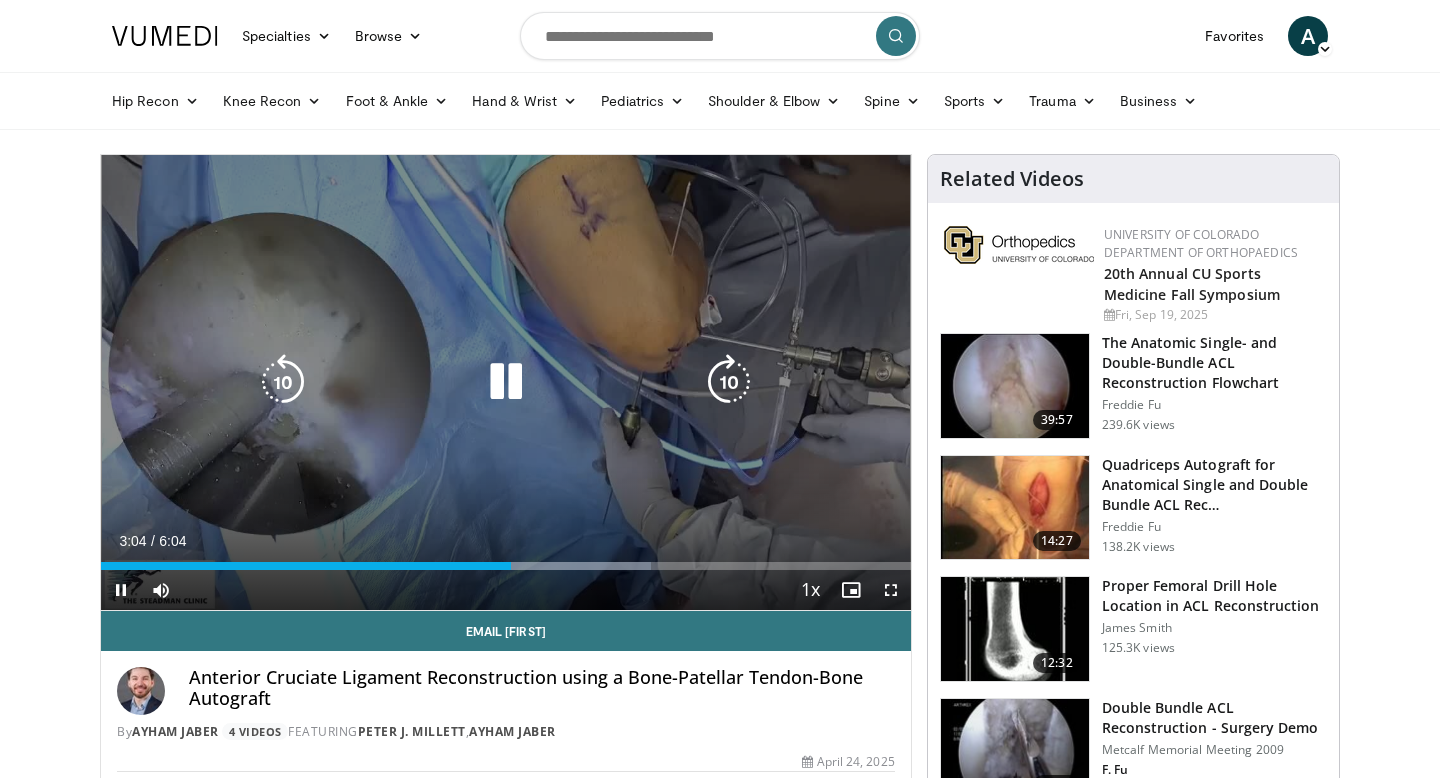 click on "10 seconds
Tap to unmute" at bounding box center [506, 382] 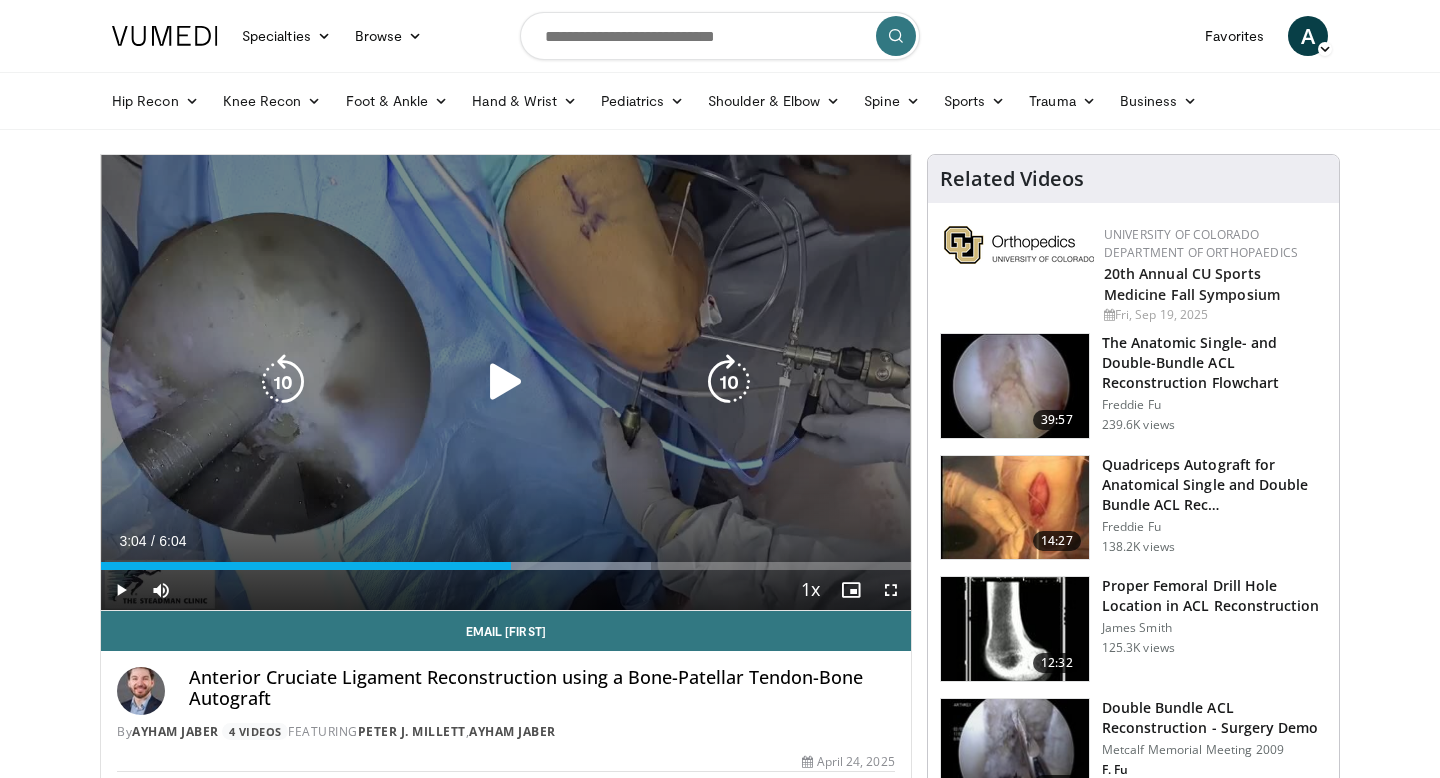 click on "10 seconds
Tap to unmute" at bounding box center (506, 382) 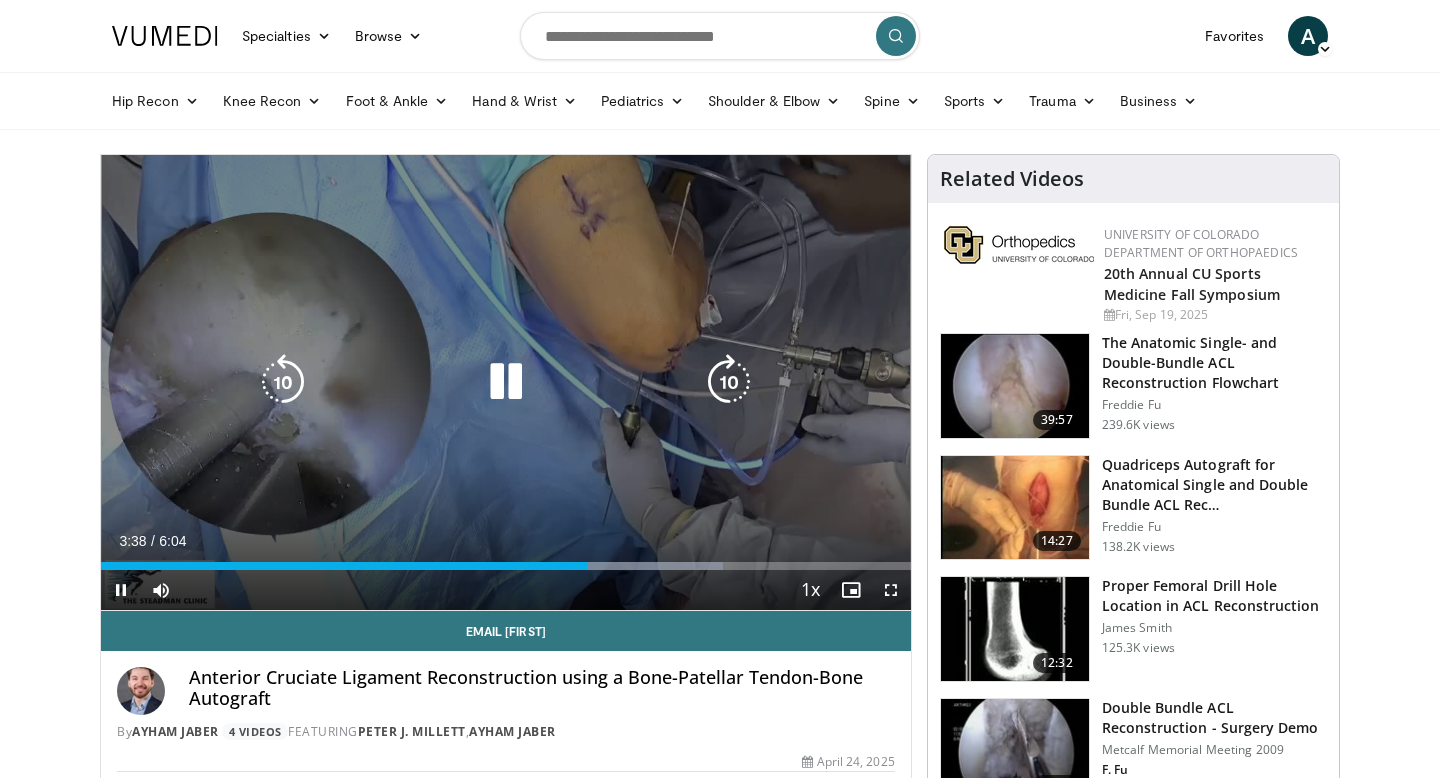 click at bounding box center [506, 382] 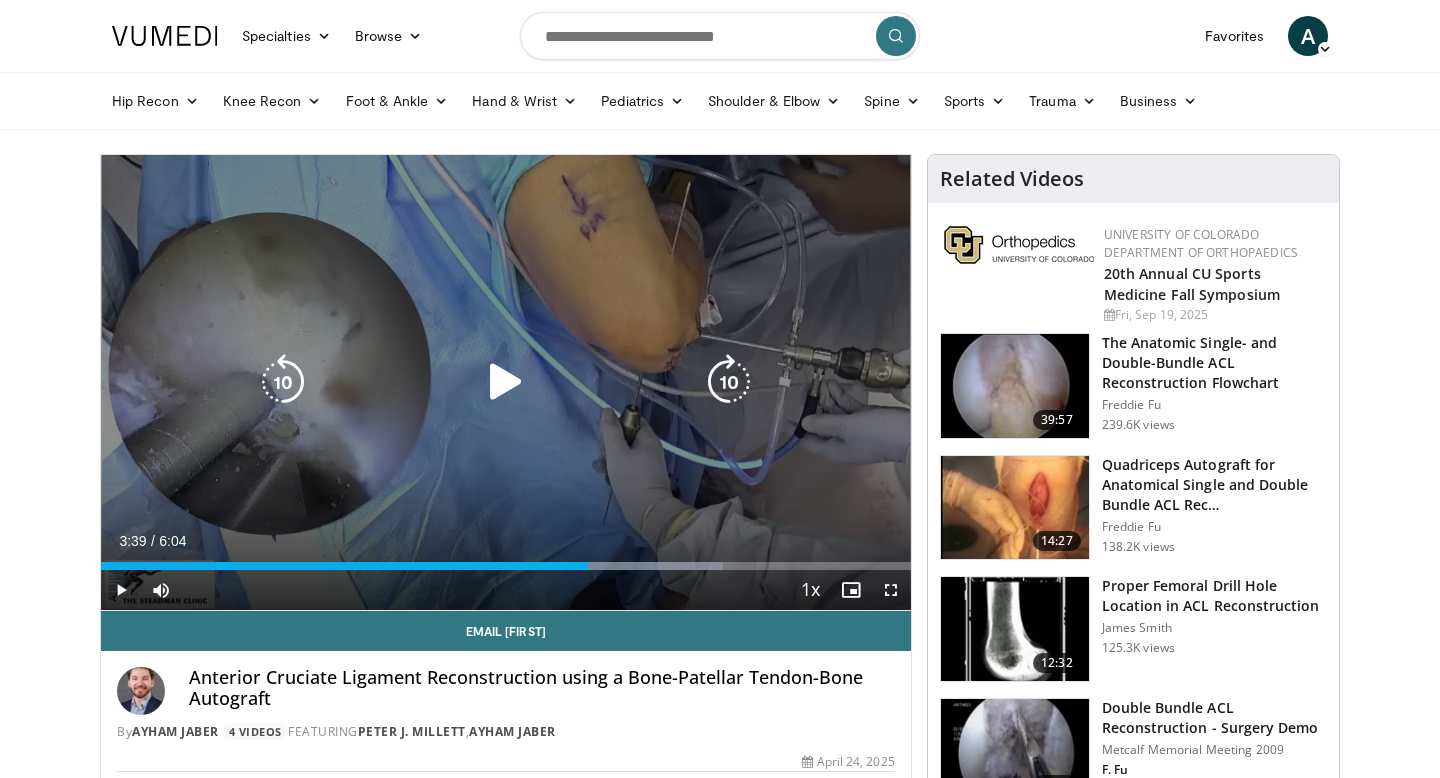click at bounding box center [506, 382] 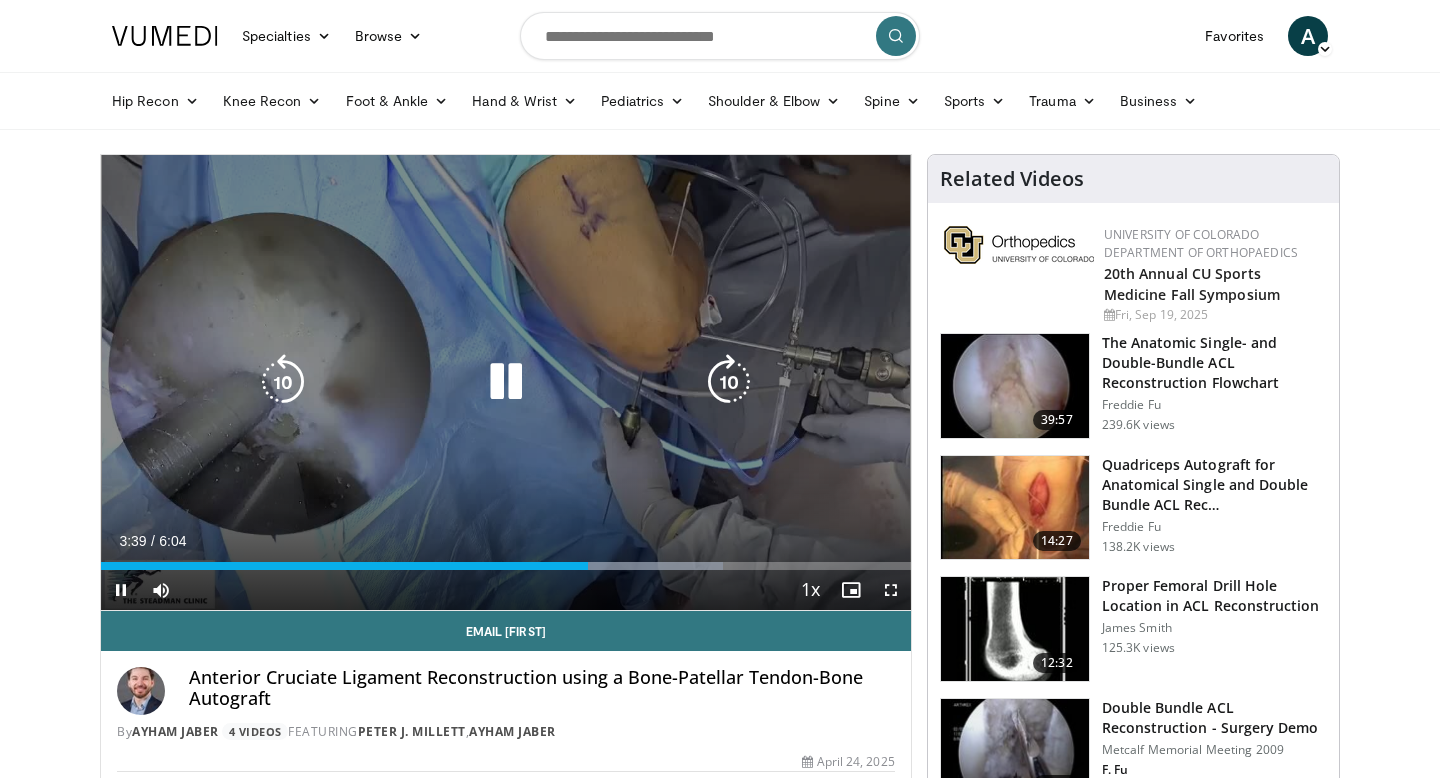 click at bounding box center (506, 382) 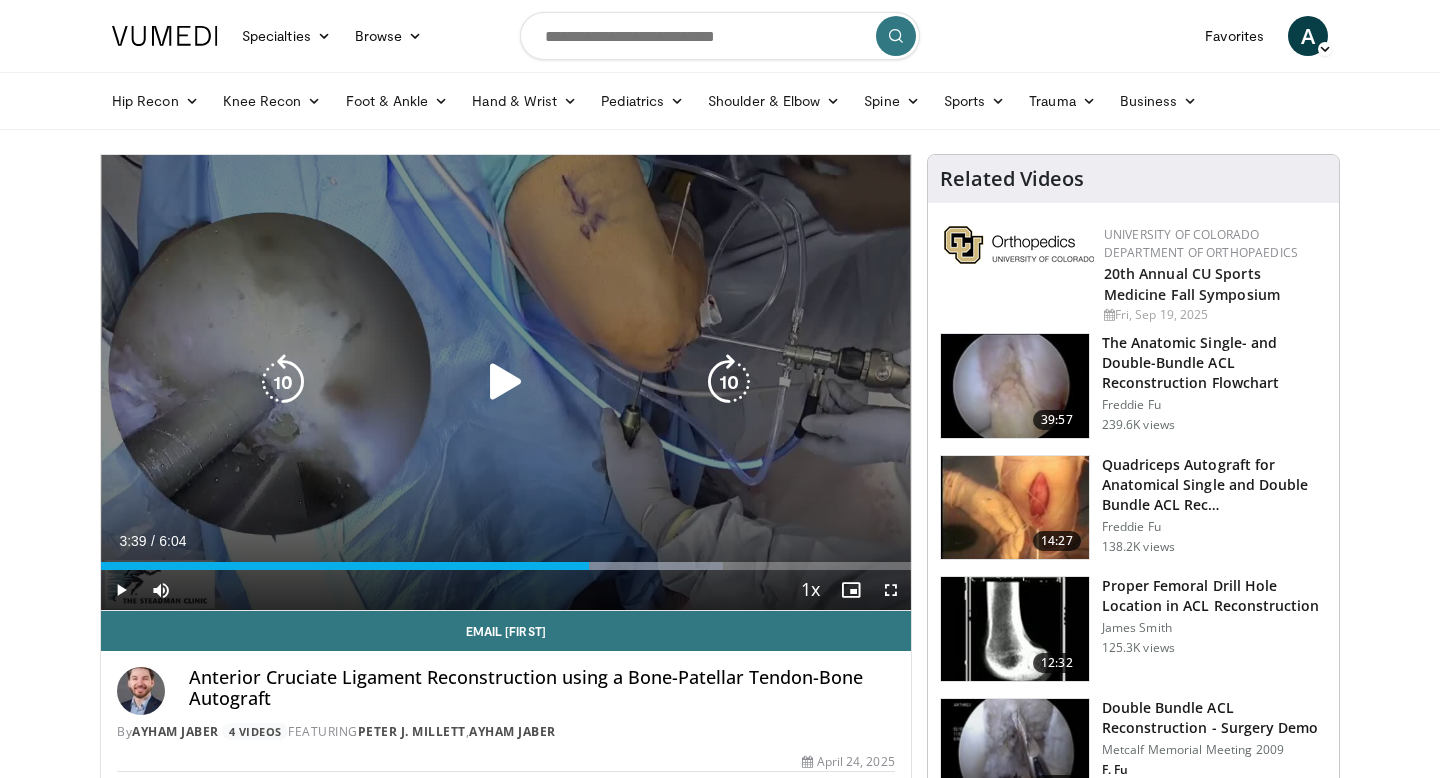 click at bounding box center [506, 382] 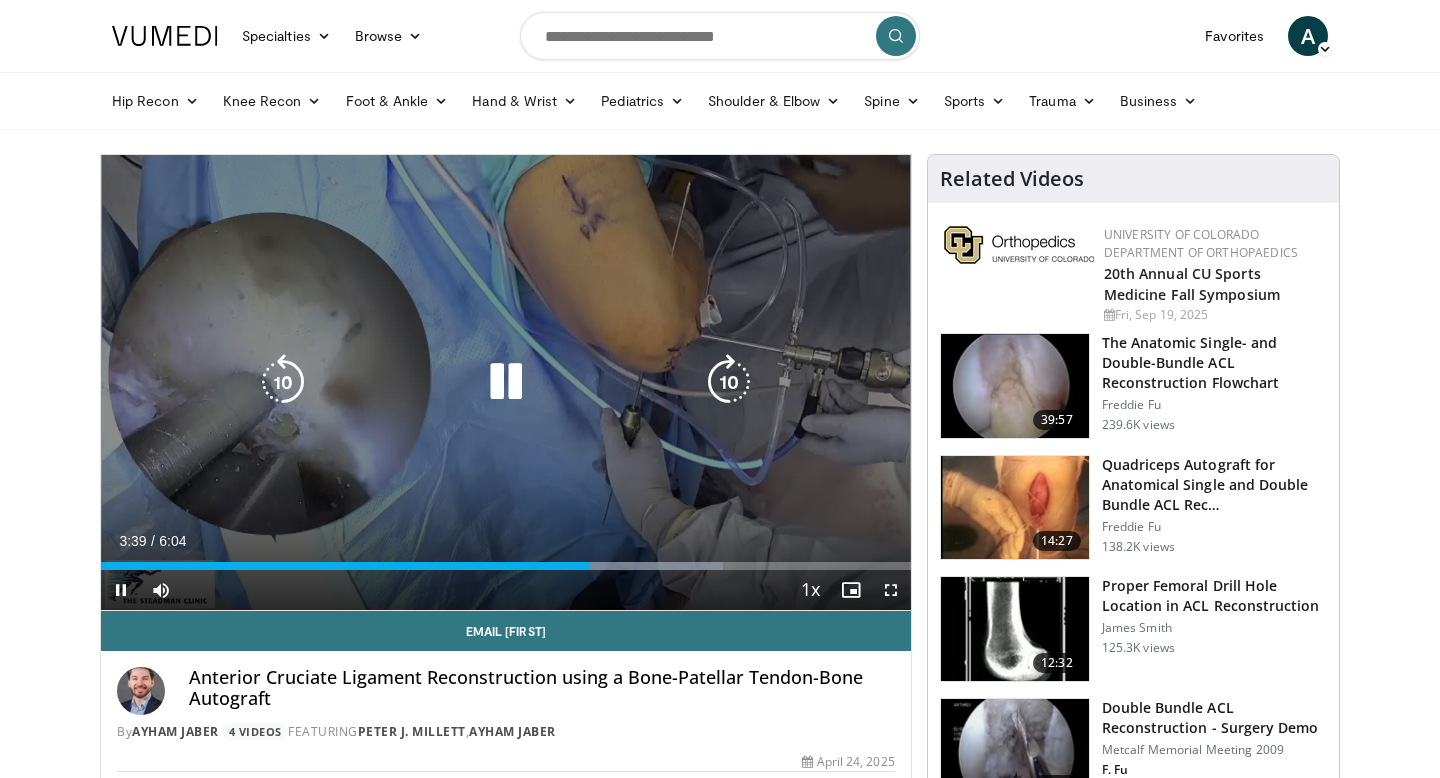 click at bounding box center (506, 382) 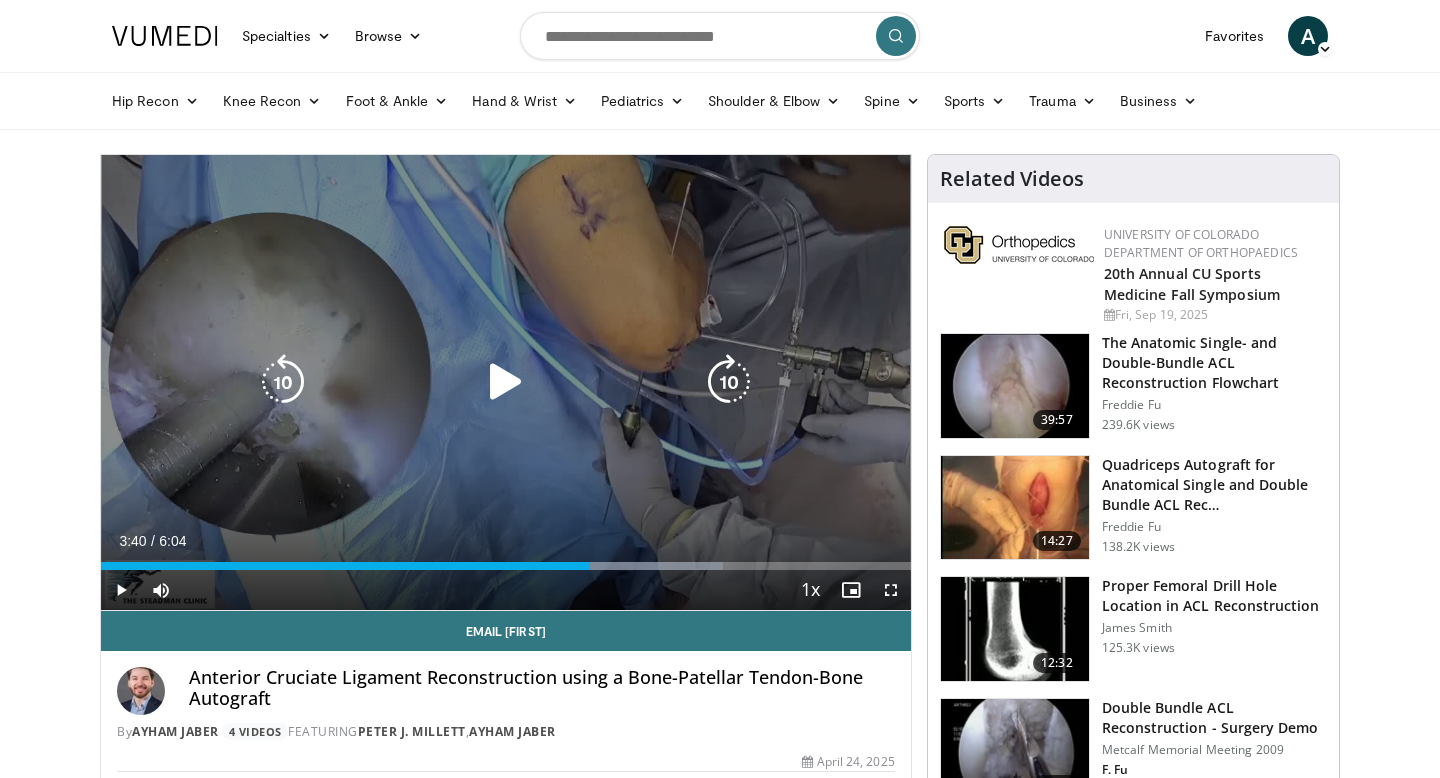 click at bounding box center (506, 382) 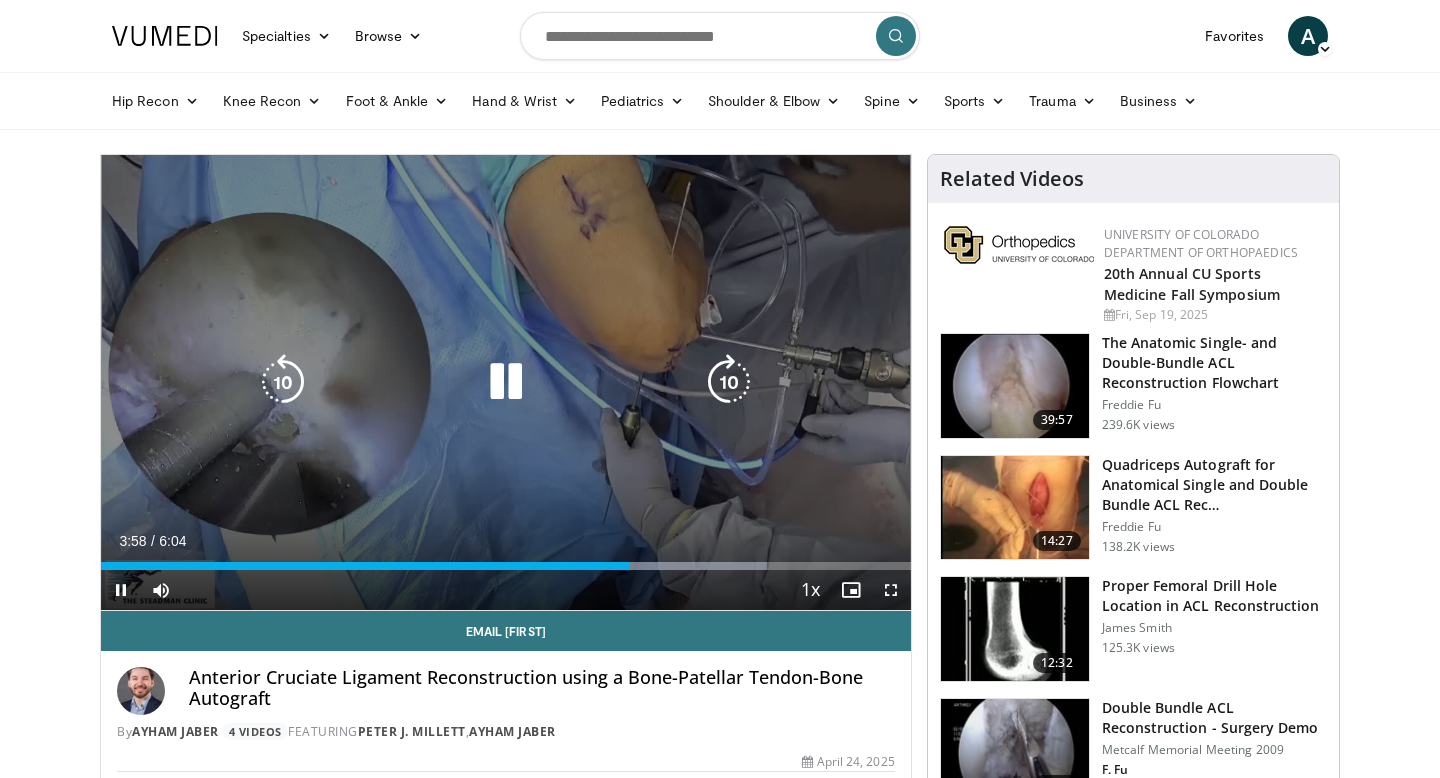 click on "10 seconds
Tap to unmute" at bounding box center (506, 382) 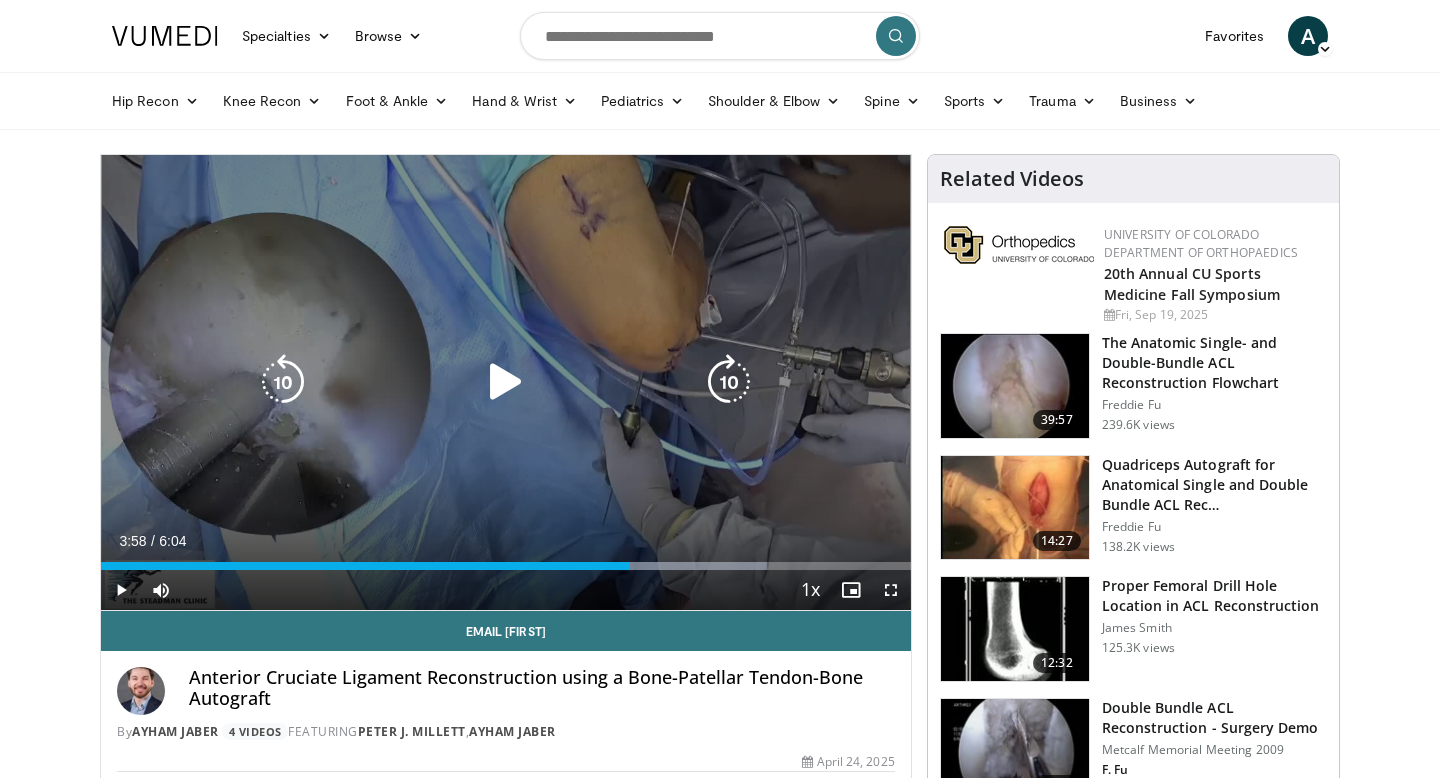 click at bounding box center (506, 382) 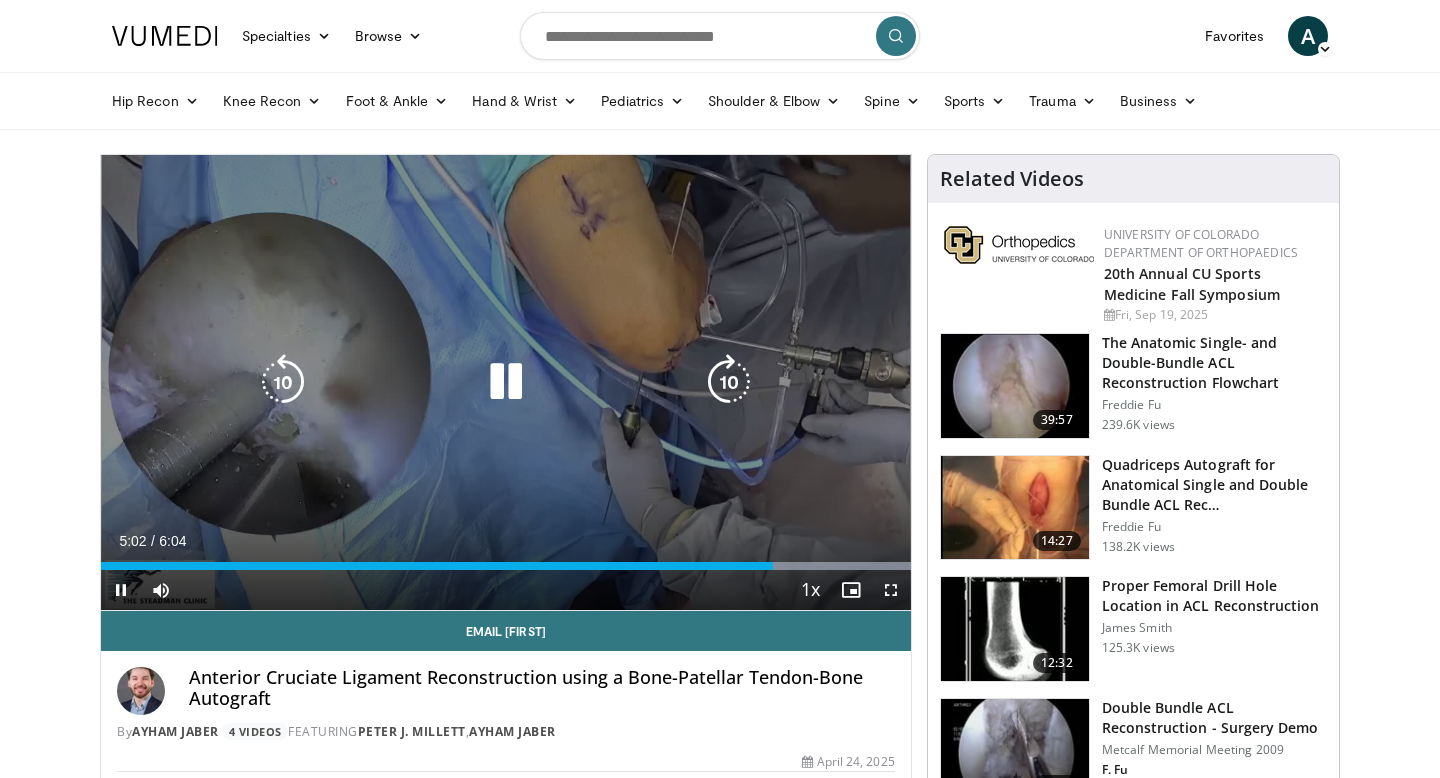 click on "10 seconds
Tap to unmute" at bounding box center [506, 382] 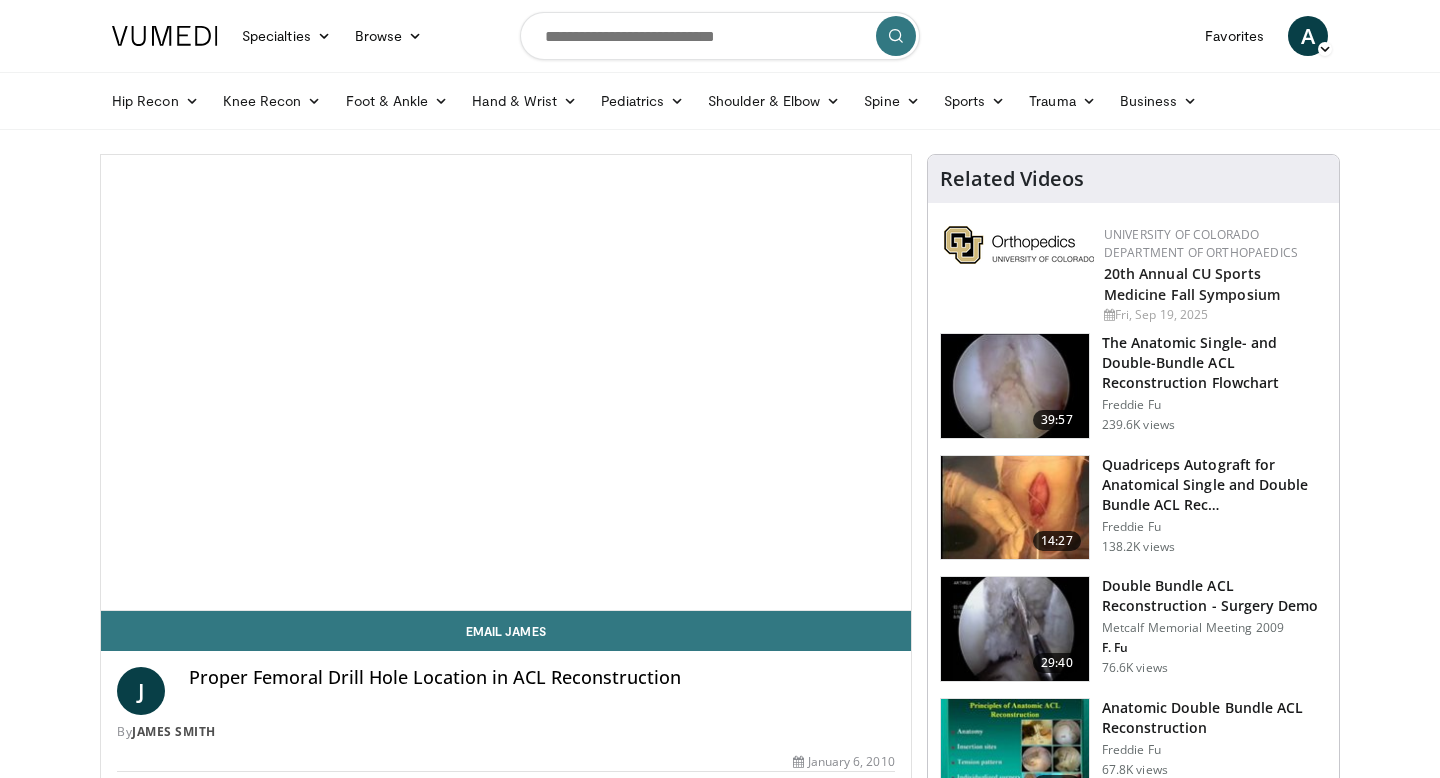 scroll, scrollTop: 0, scrollLeft: 0, axis: both 